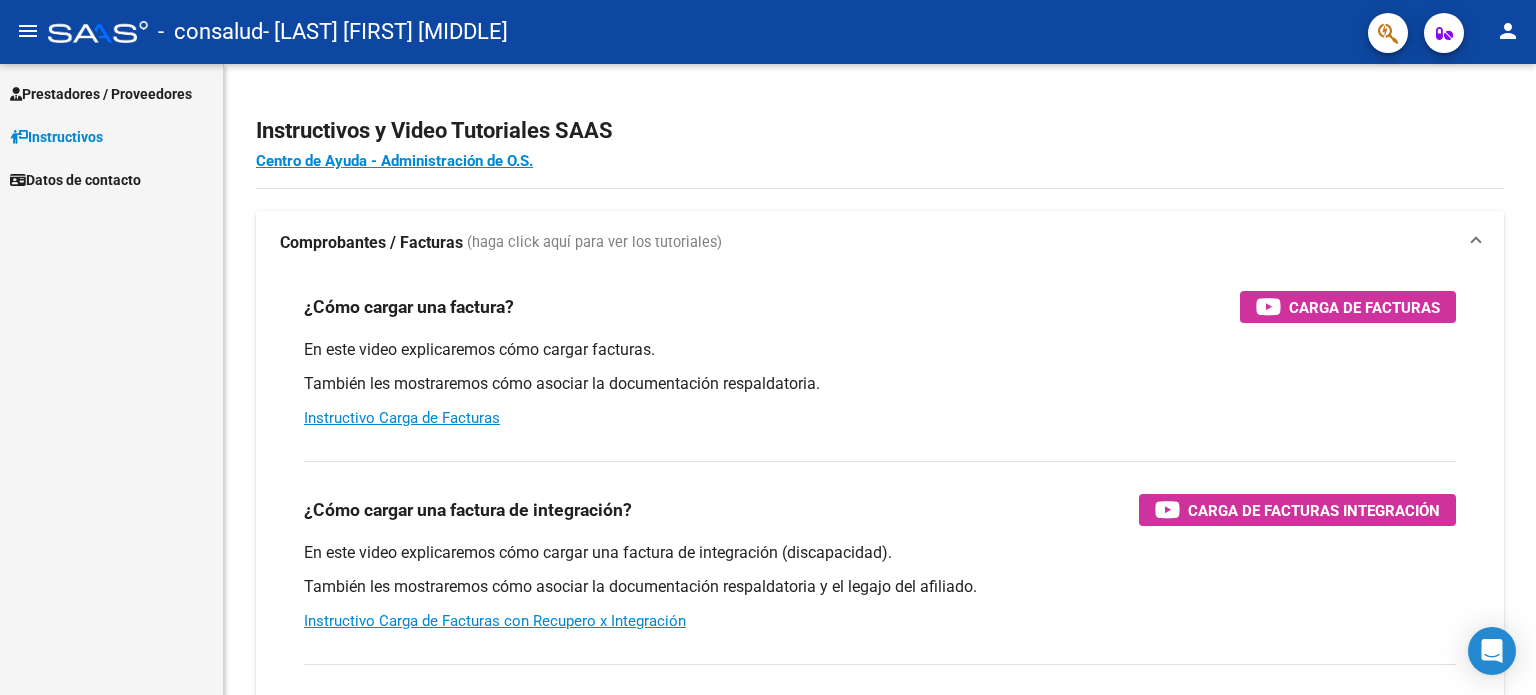 scroll, scrollTop: 0, scrollLeft: 0, axis: both 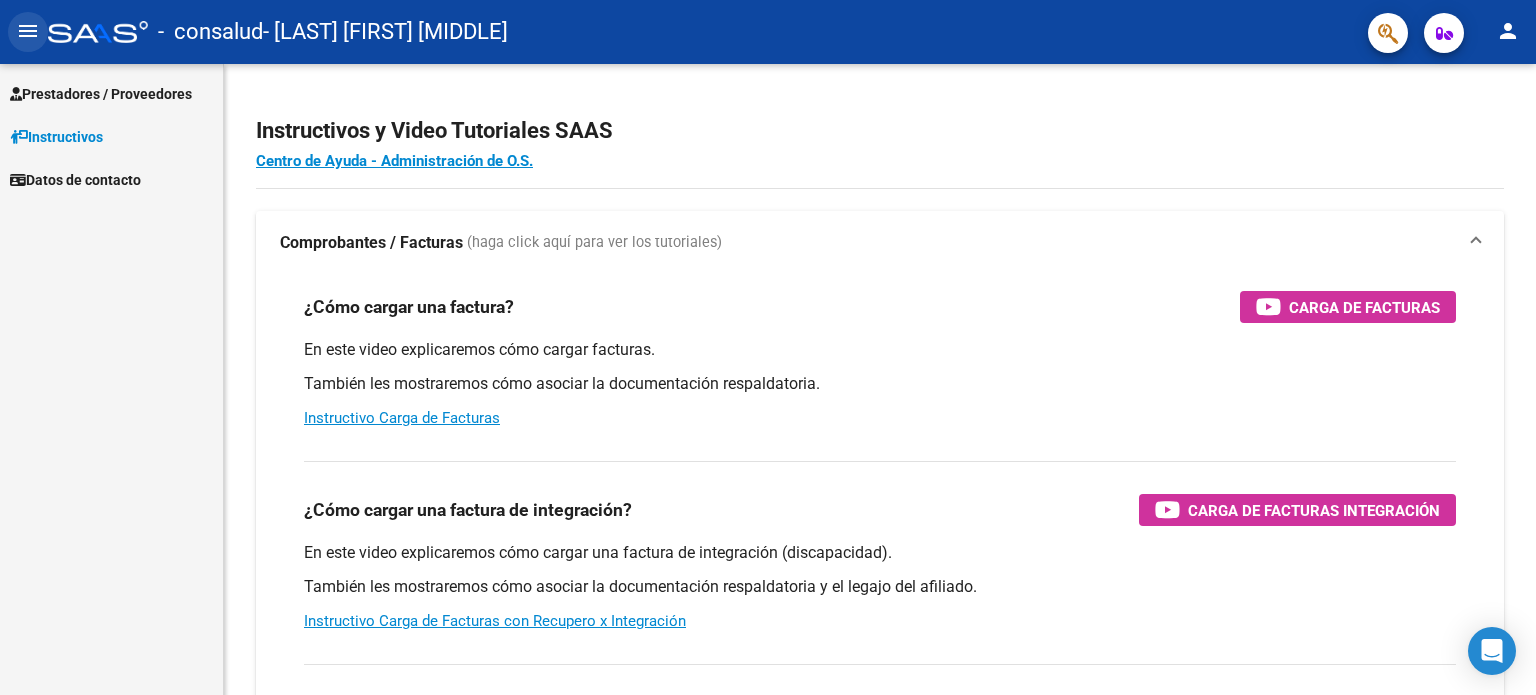 click on "menu" 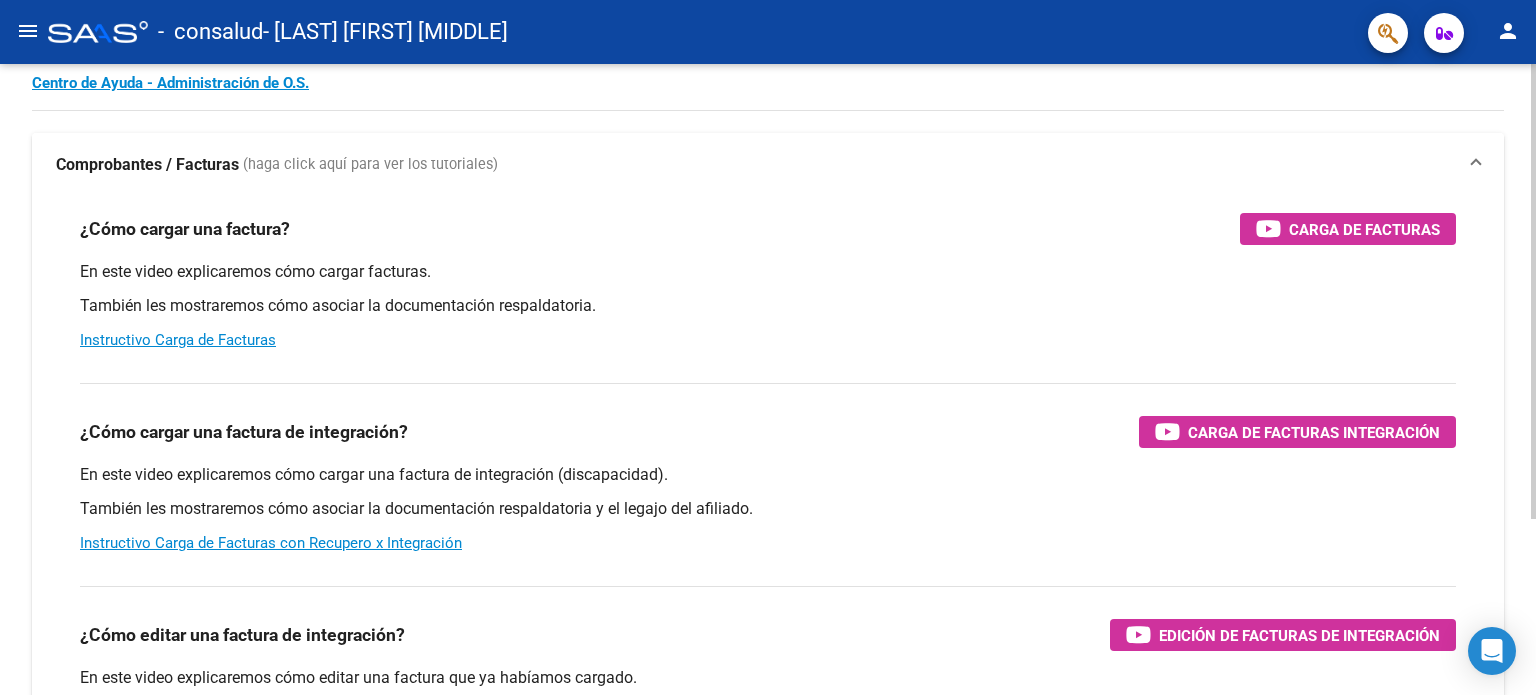 scroll, scrollTop: 0, scrollLeft: 0, axis: both 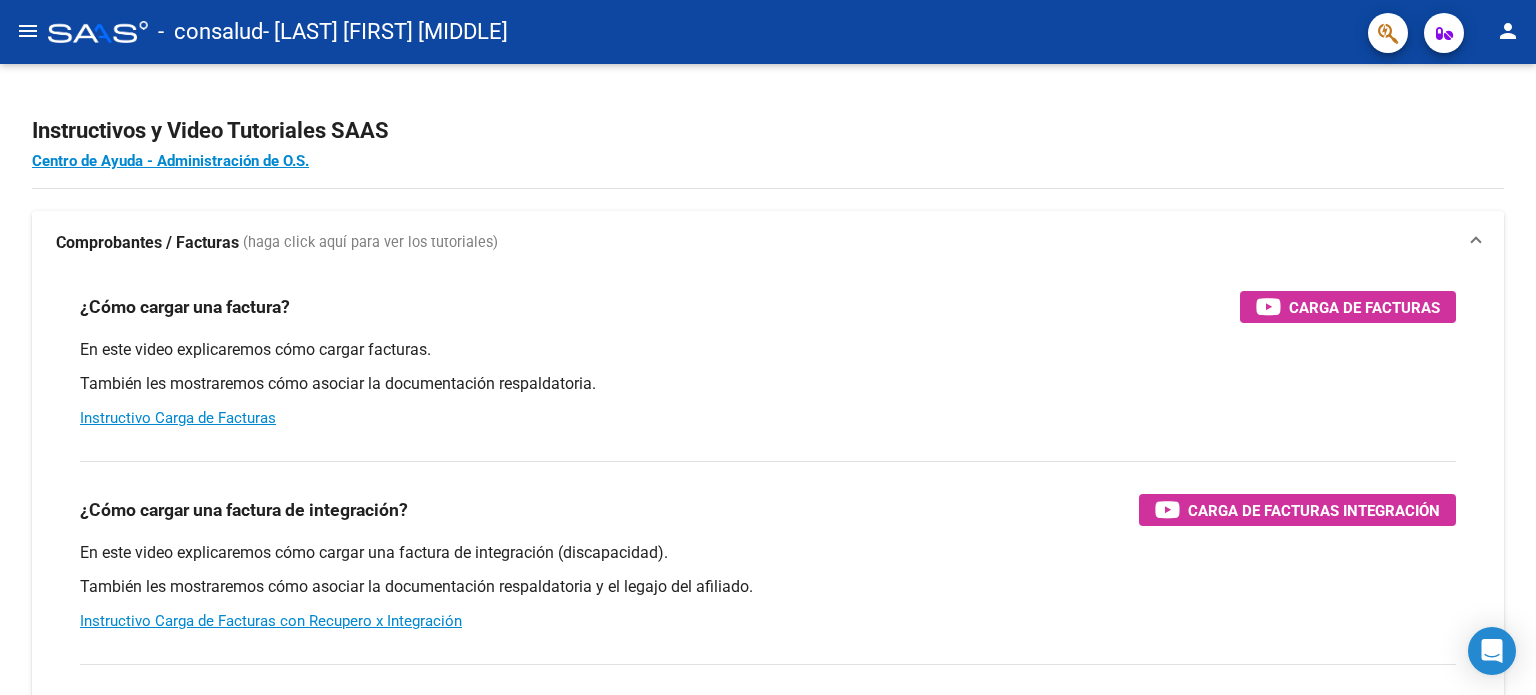 click on "menu" 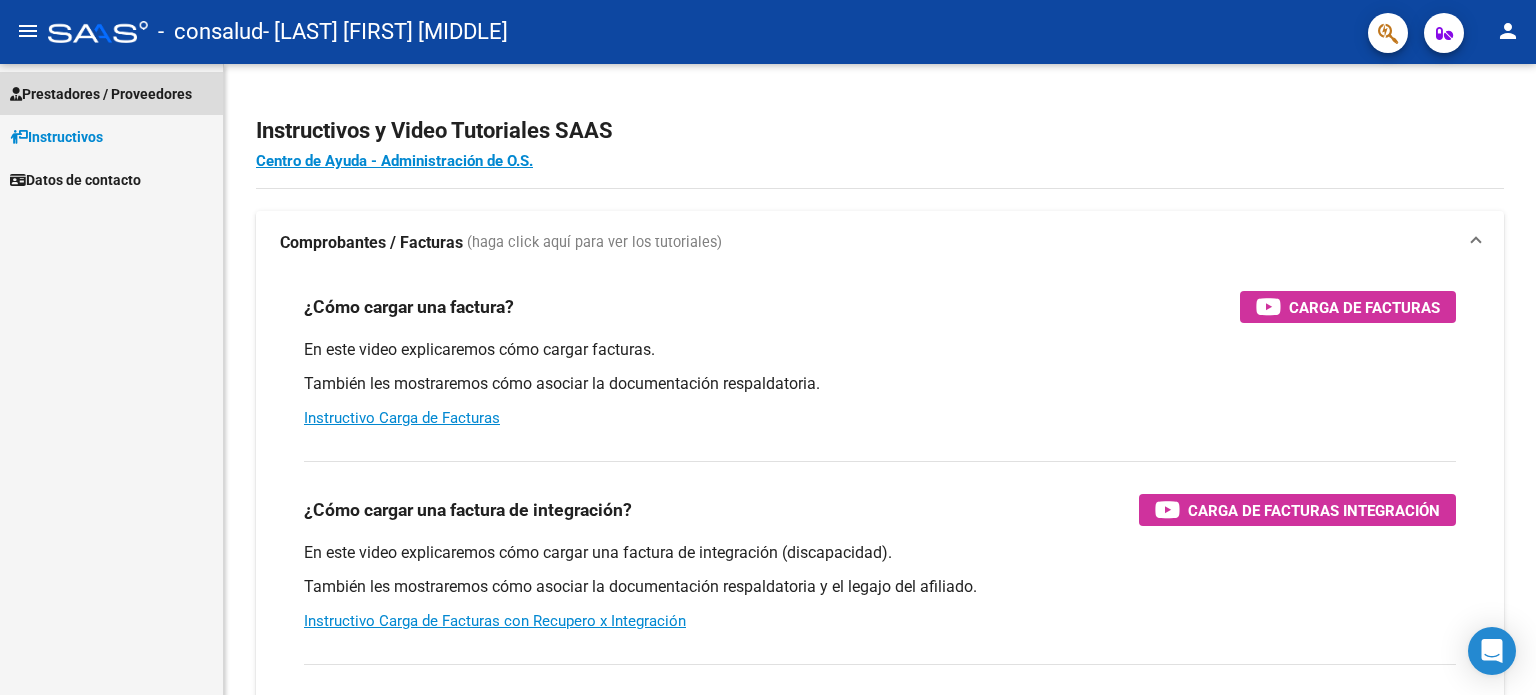 click on "Prestadores / Proveedores" at bounding box center [101, 94] 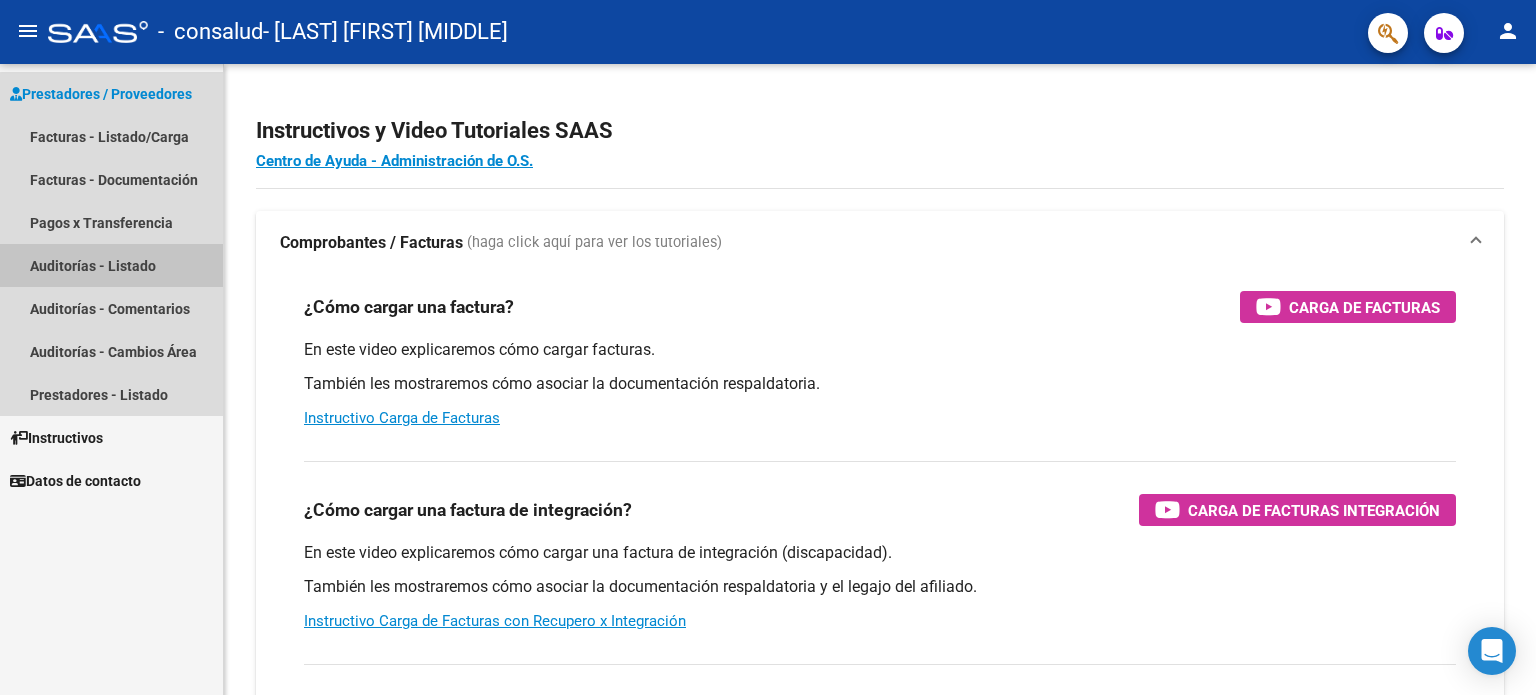 click on "Auditorías - Listado" at bounding box center (111, 265) 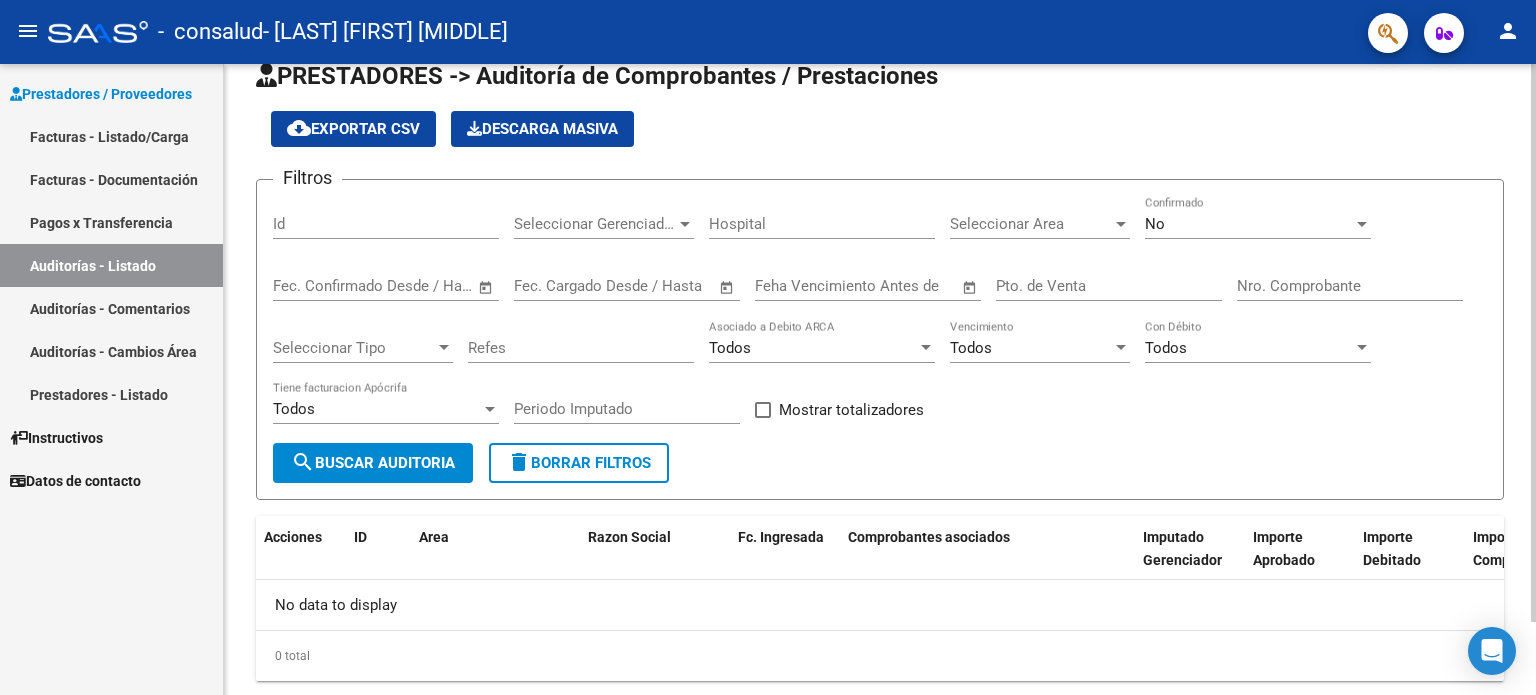scroll, scrollTop: 0, scrollLeft: 0, axis: both 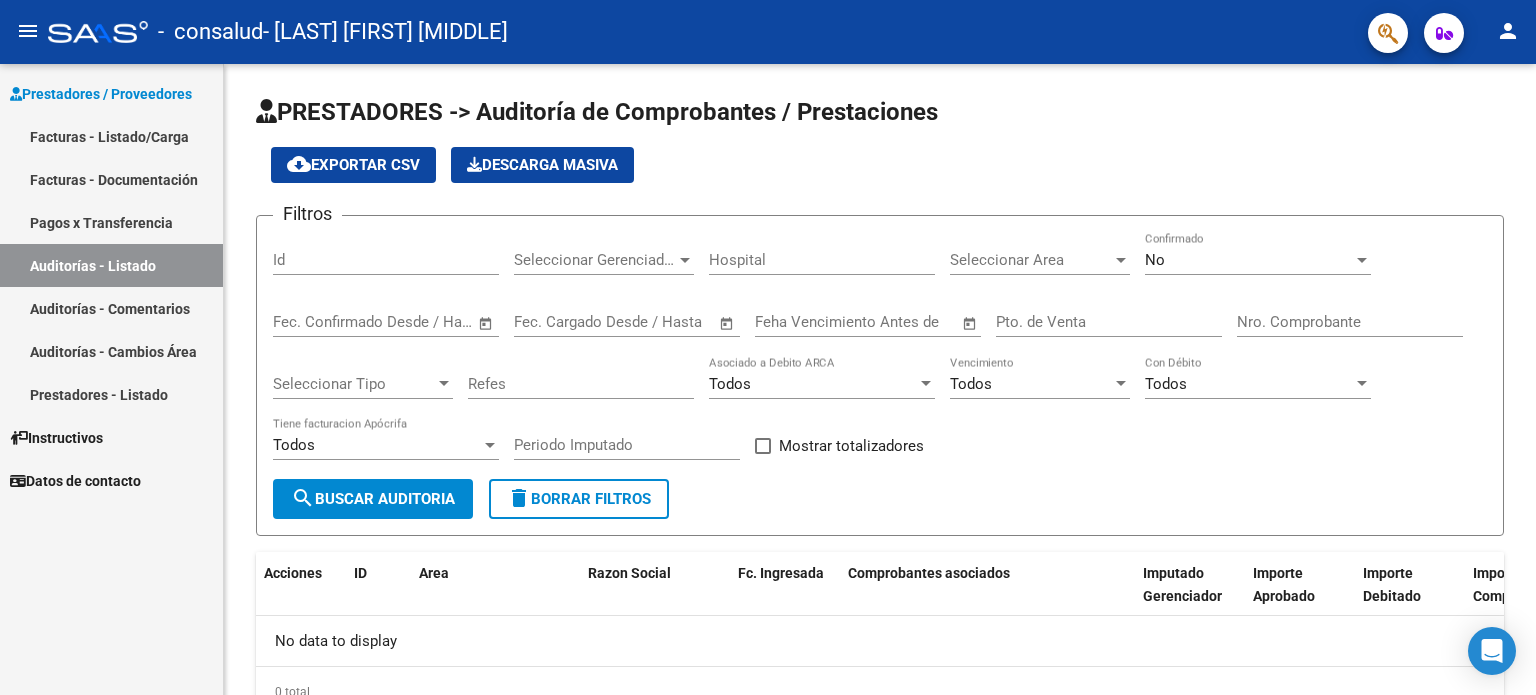 click on "Pagos x Transferencia" at bounding box center [111, 222] 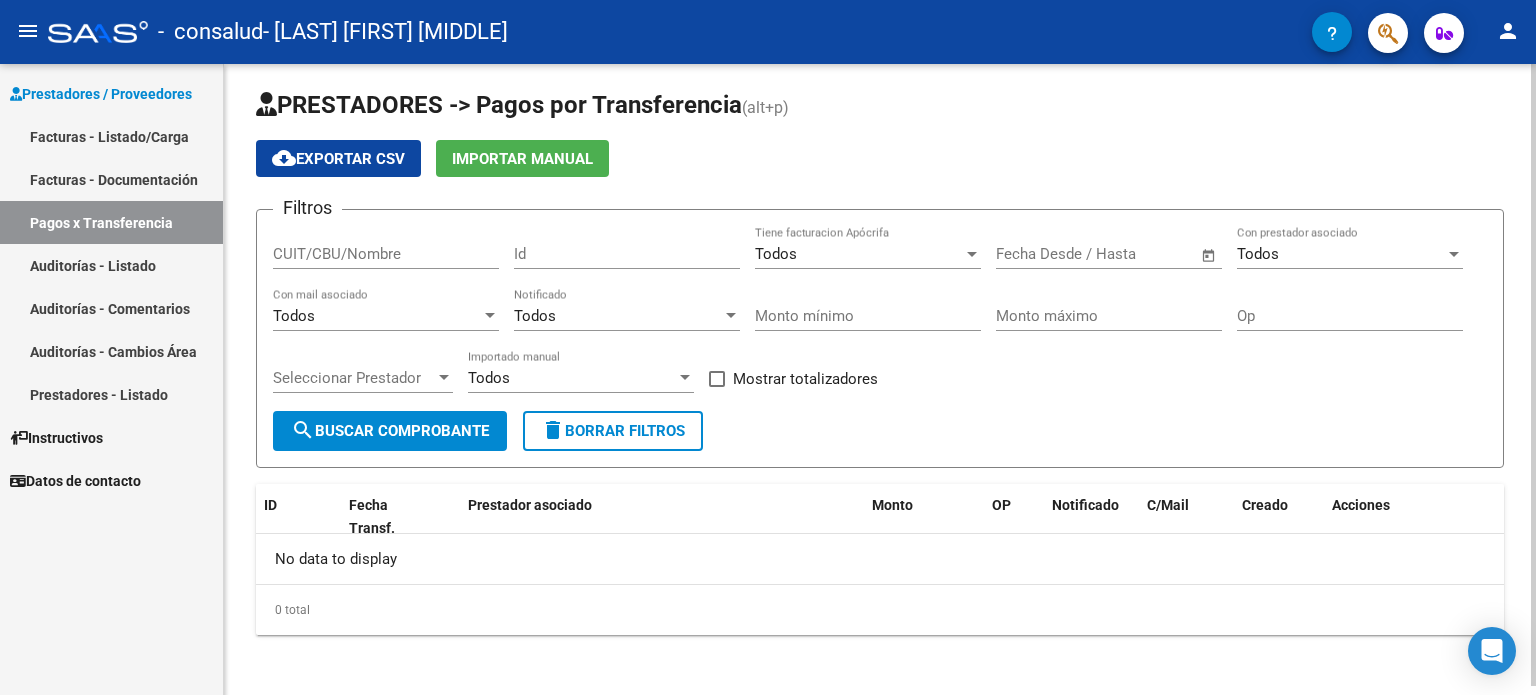 scroll, scrollTop: 8, scrollLeft: 0, axis: vertical 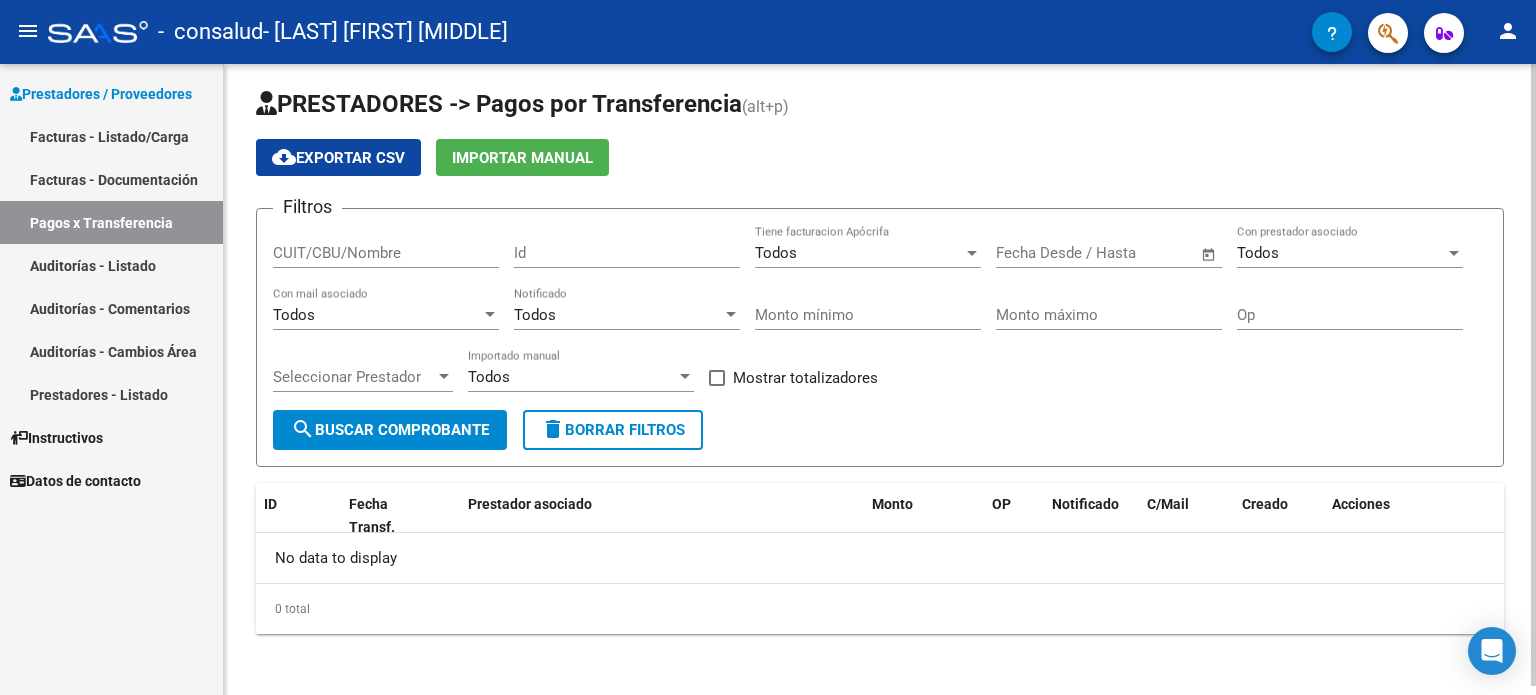 click on "search  Buscar Comprobante" 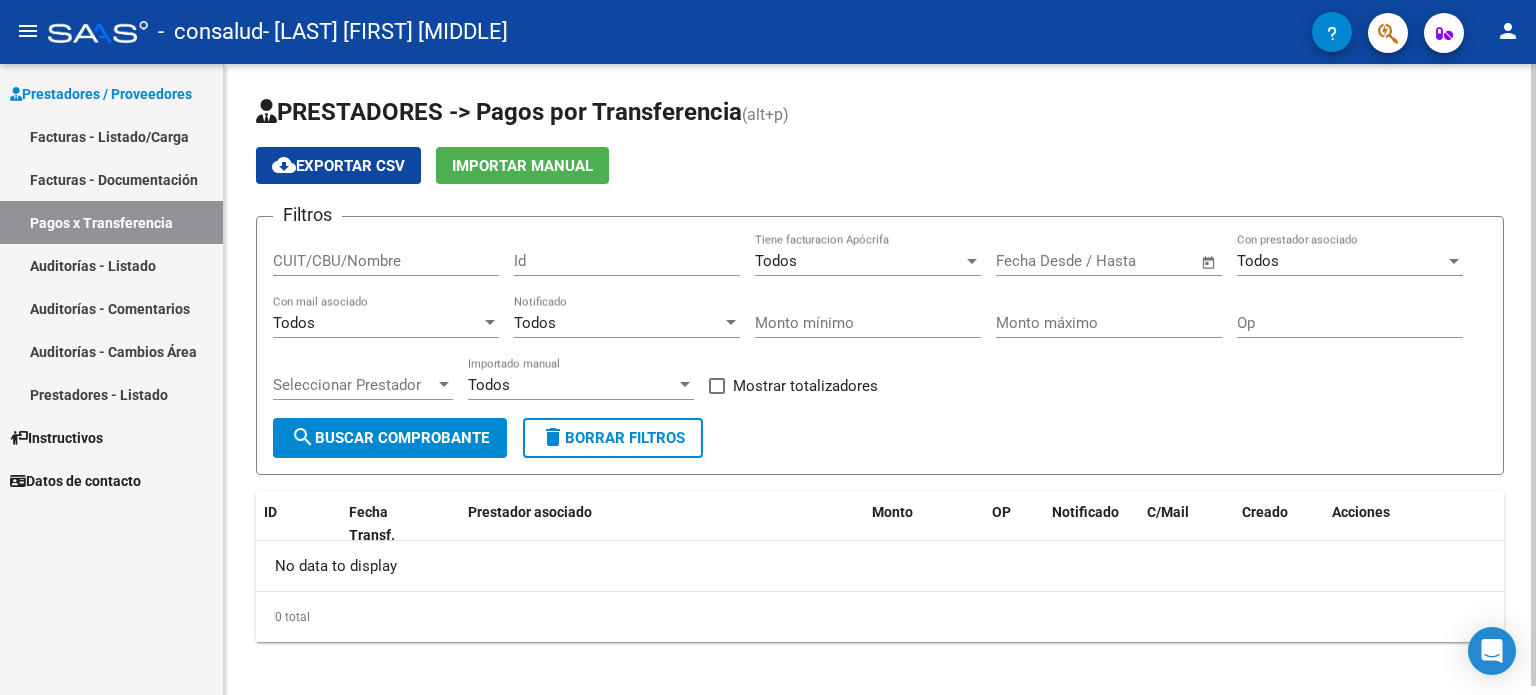 scroll, scrollTop: 8, scrollLeft: 0, axis: vertical 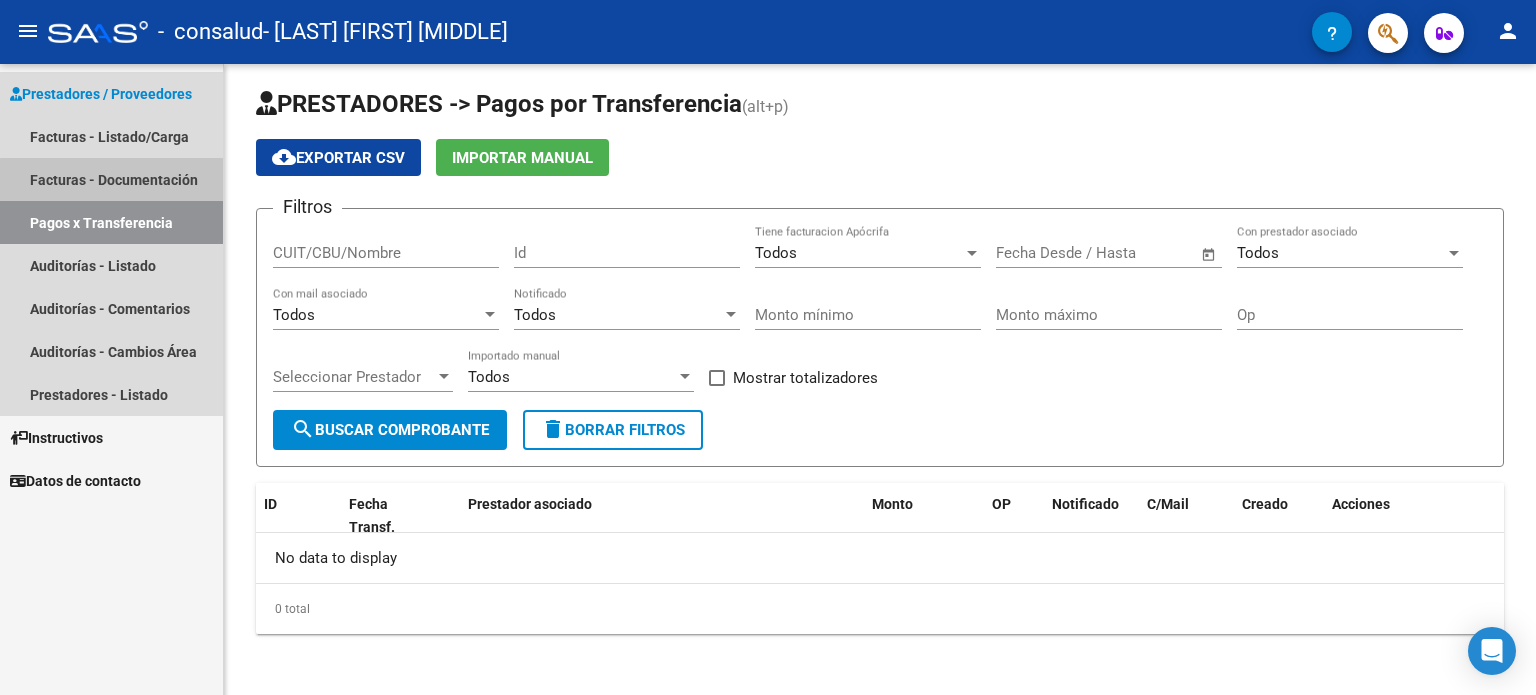 click on "Facturas - Documentación" at bounding box center [111, 179] 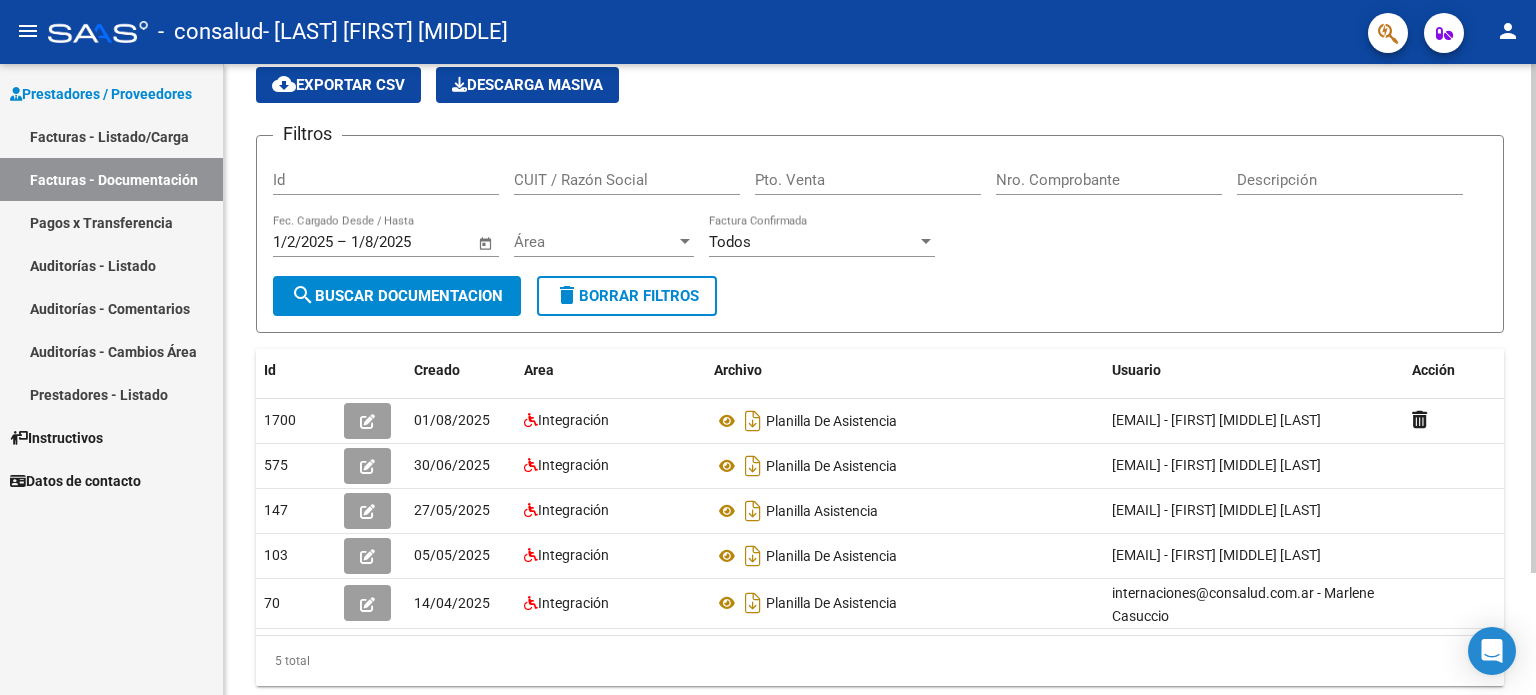 scroll, scrollTop: 152, scrollLeft: 0, axis: vertical 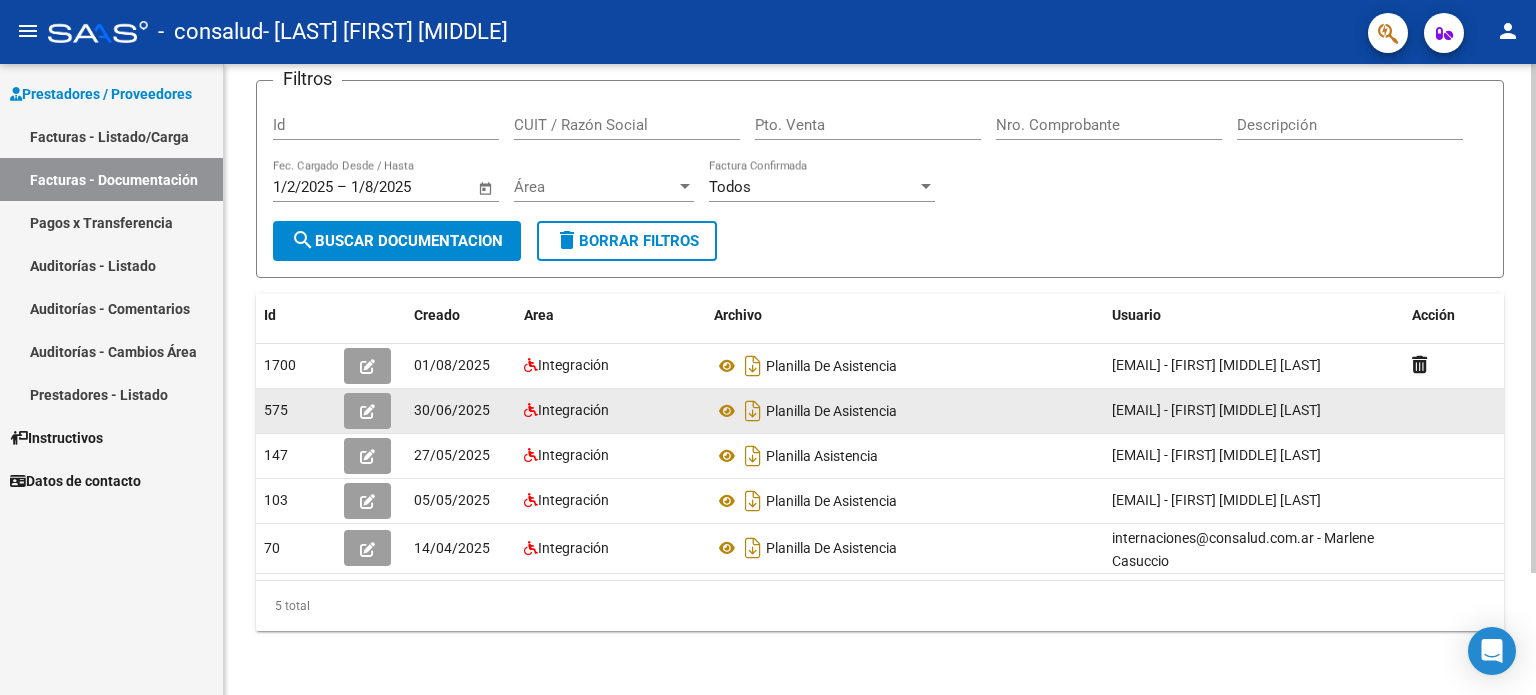 click 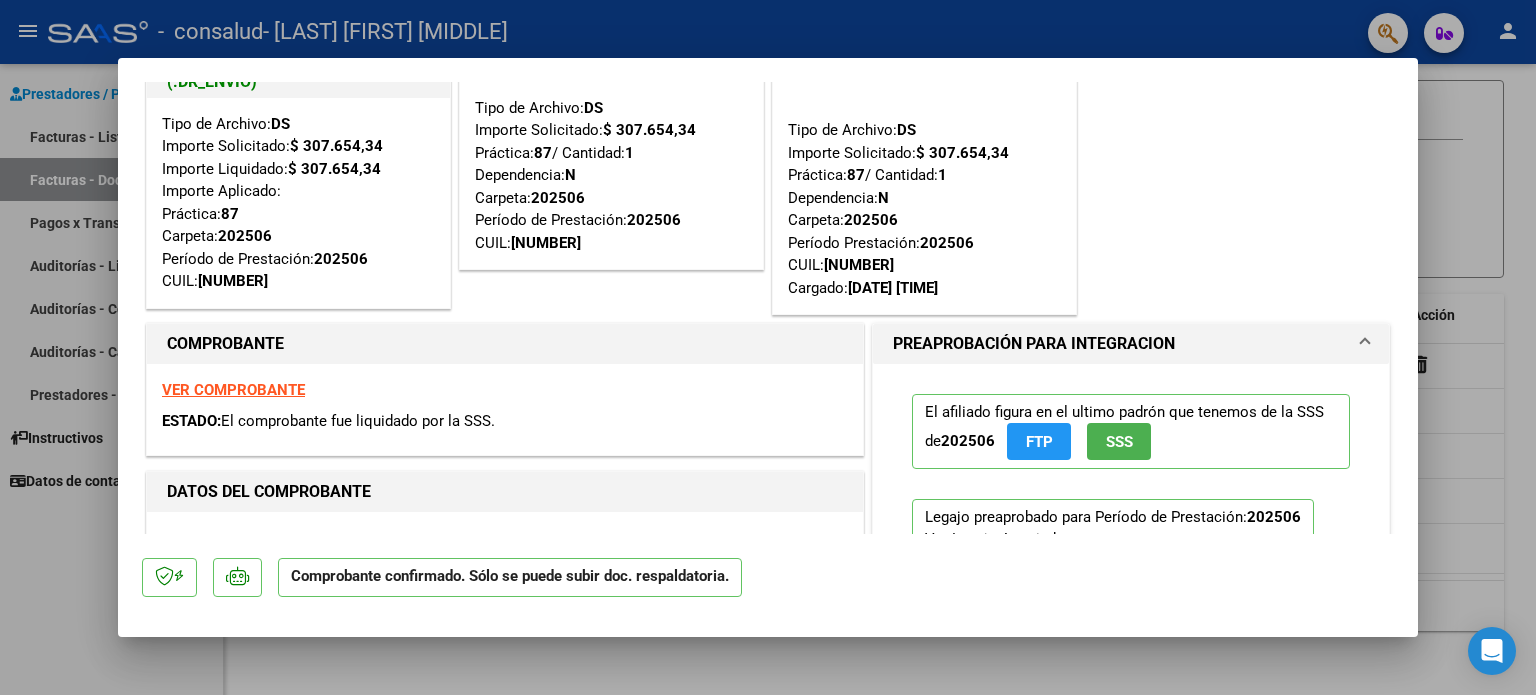 scroll, scrollTop: 0, scrollLeft: 0, axis: both 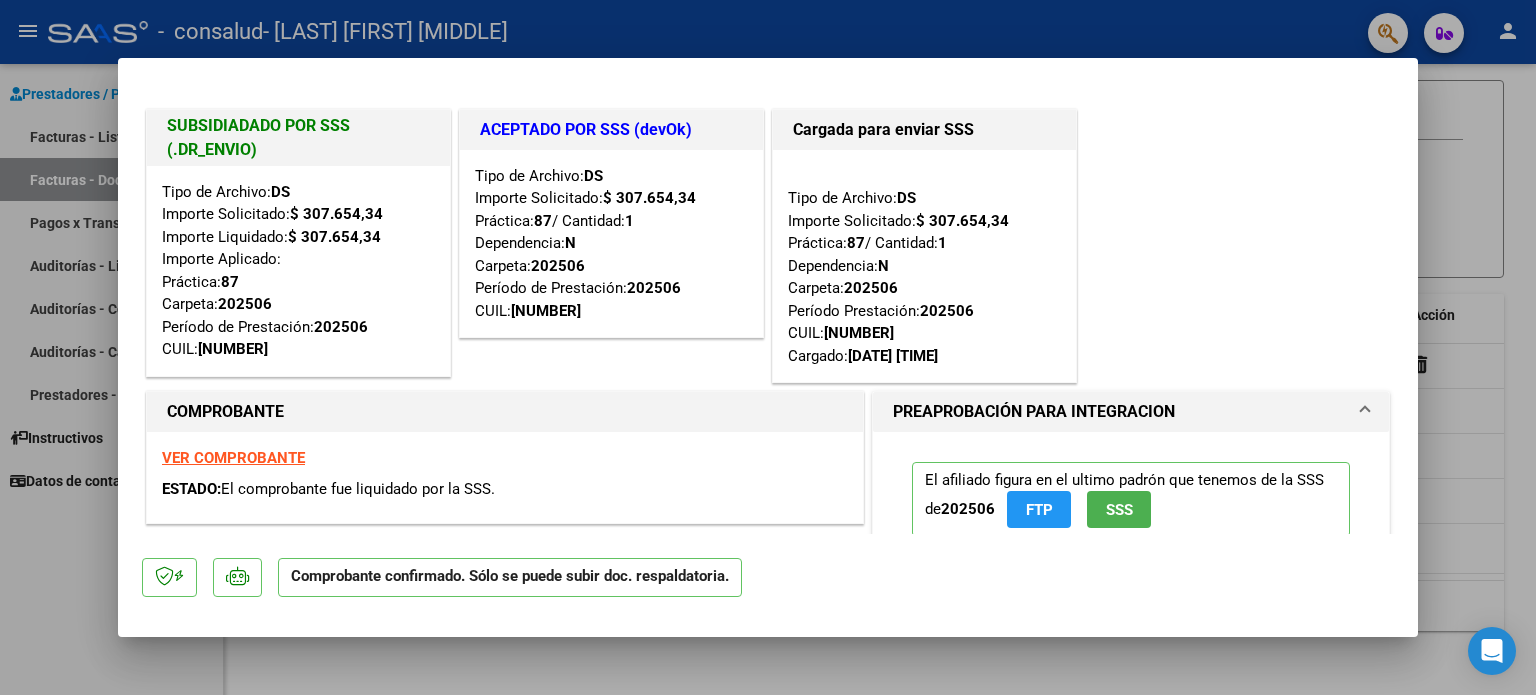 click at bounding box center [768, 347] 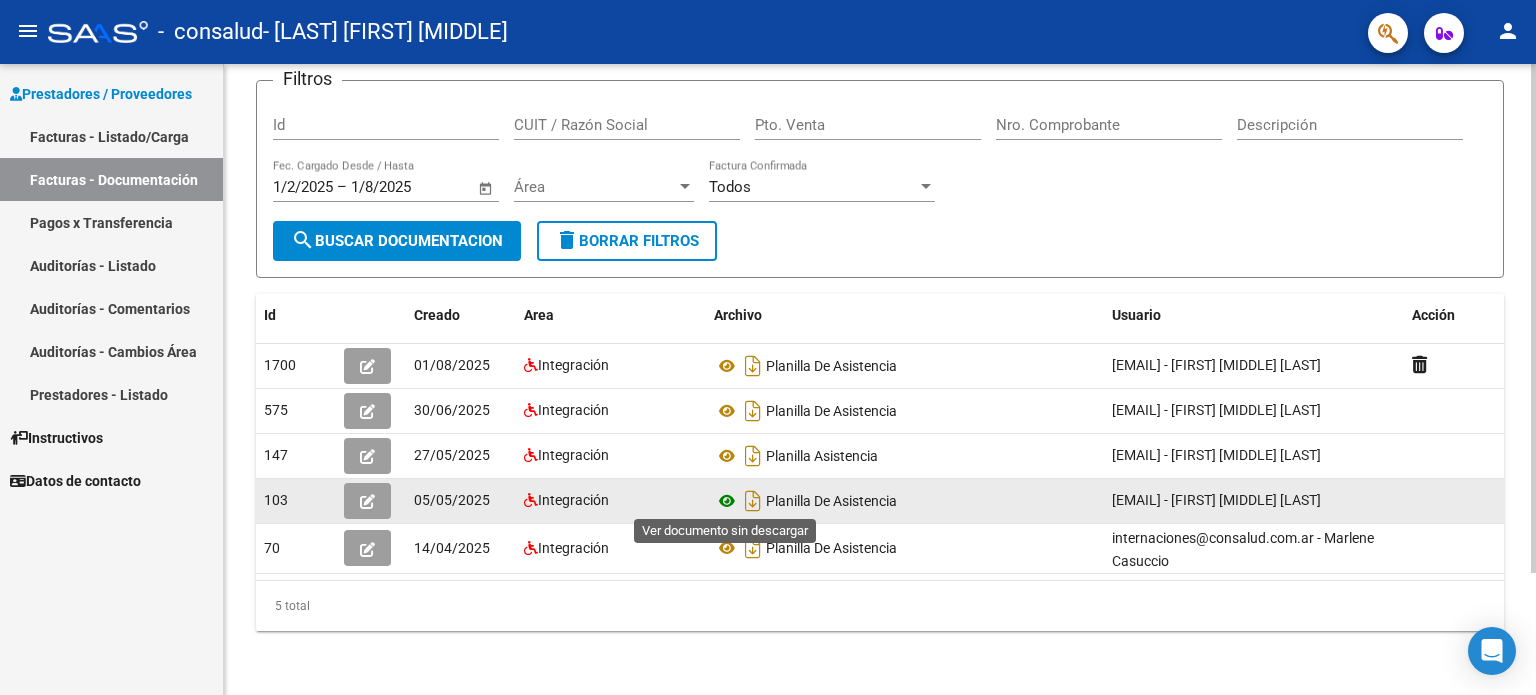 click 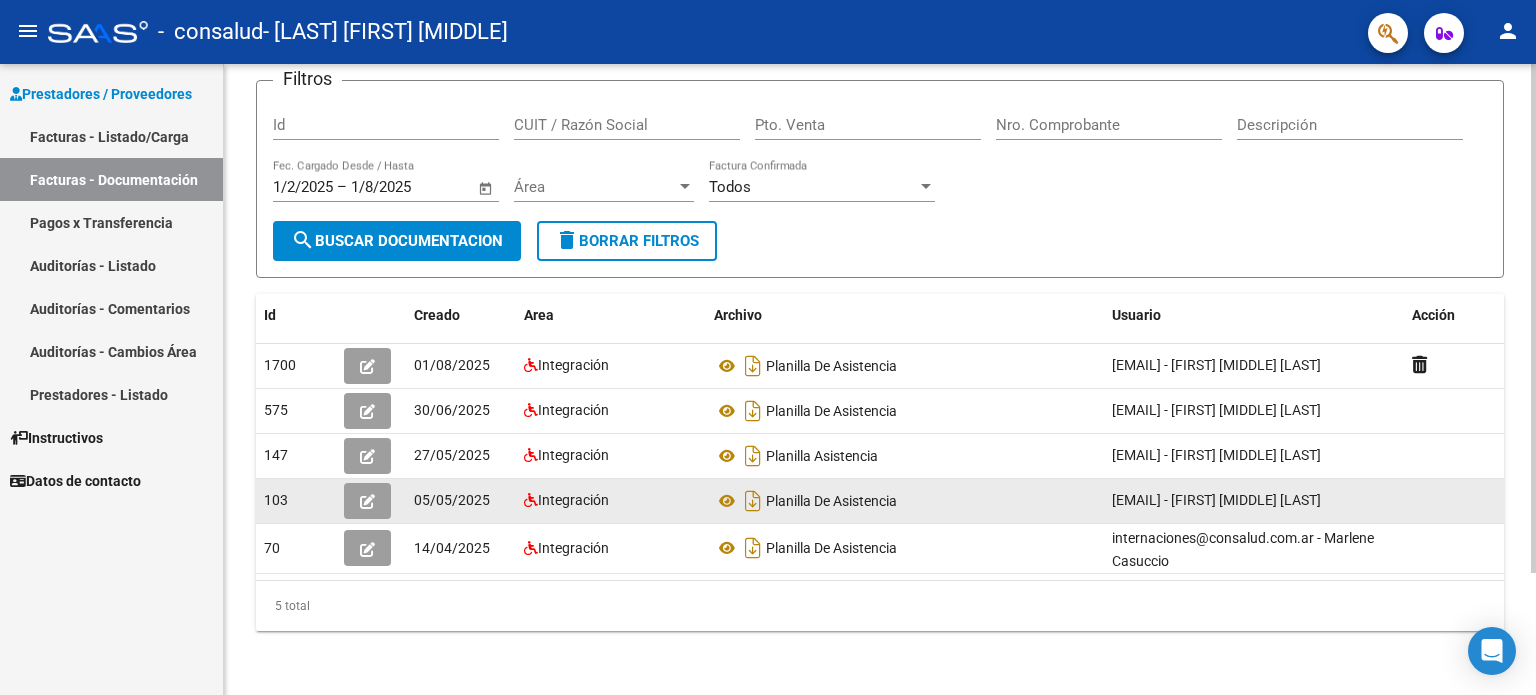 click 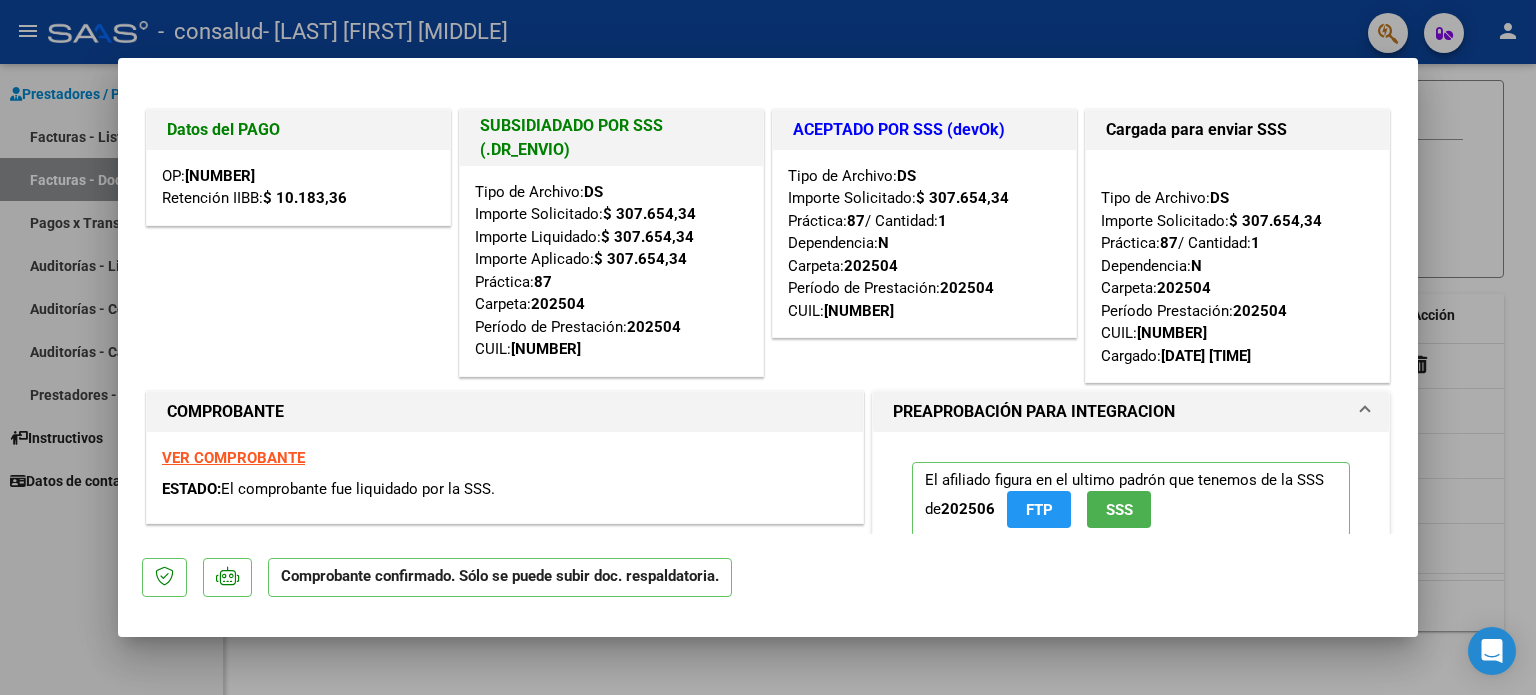 click on "OP:  27210 Retención IIBB:  $ 10.183,36" at bounding box center [298, 187] 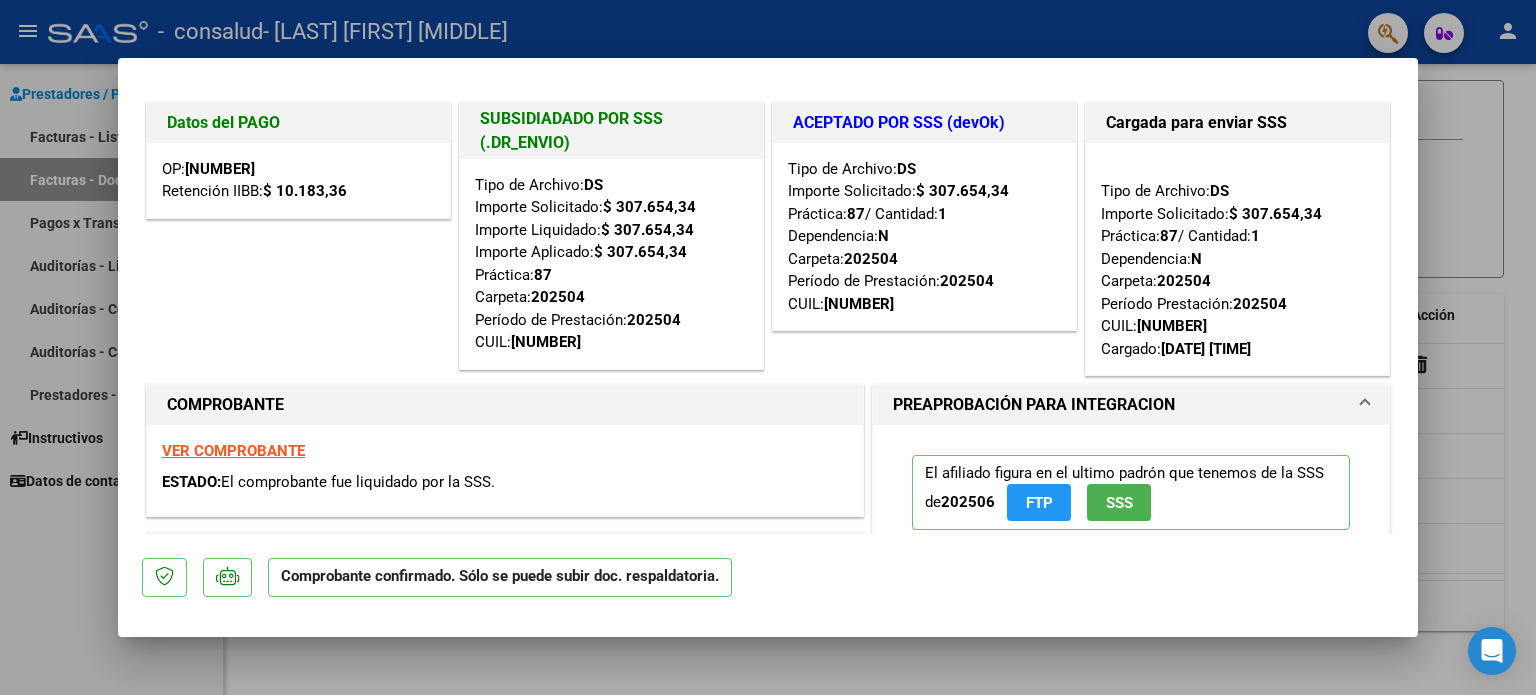 scroll, scrollTop: 0, scrollLeft: 0, axis: both 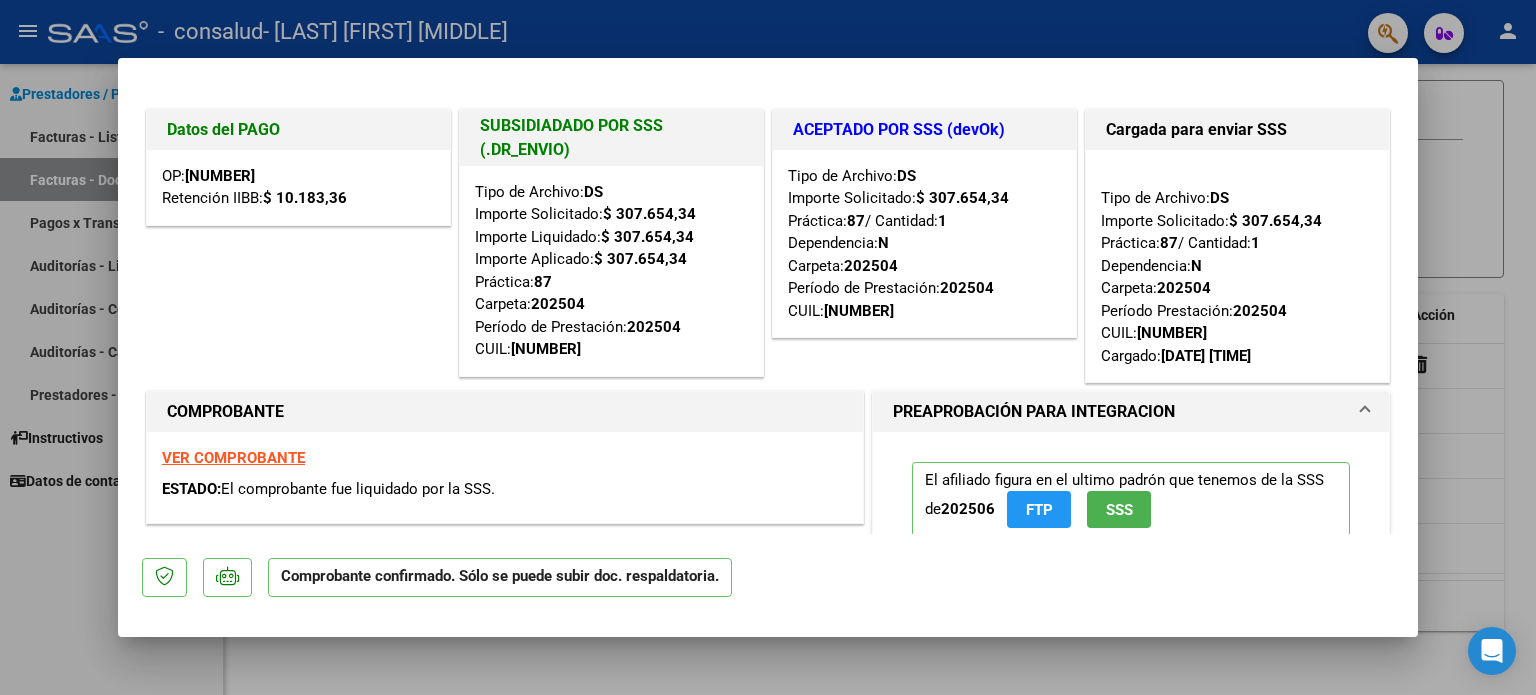click at bounding box center [768, 347] 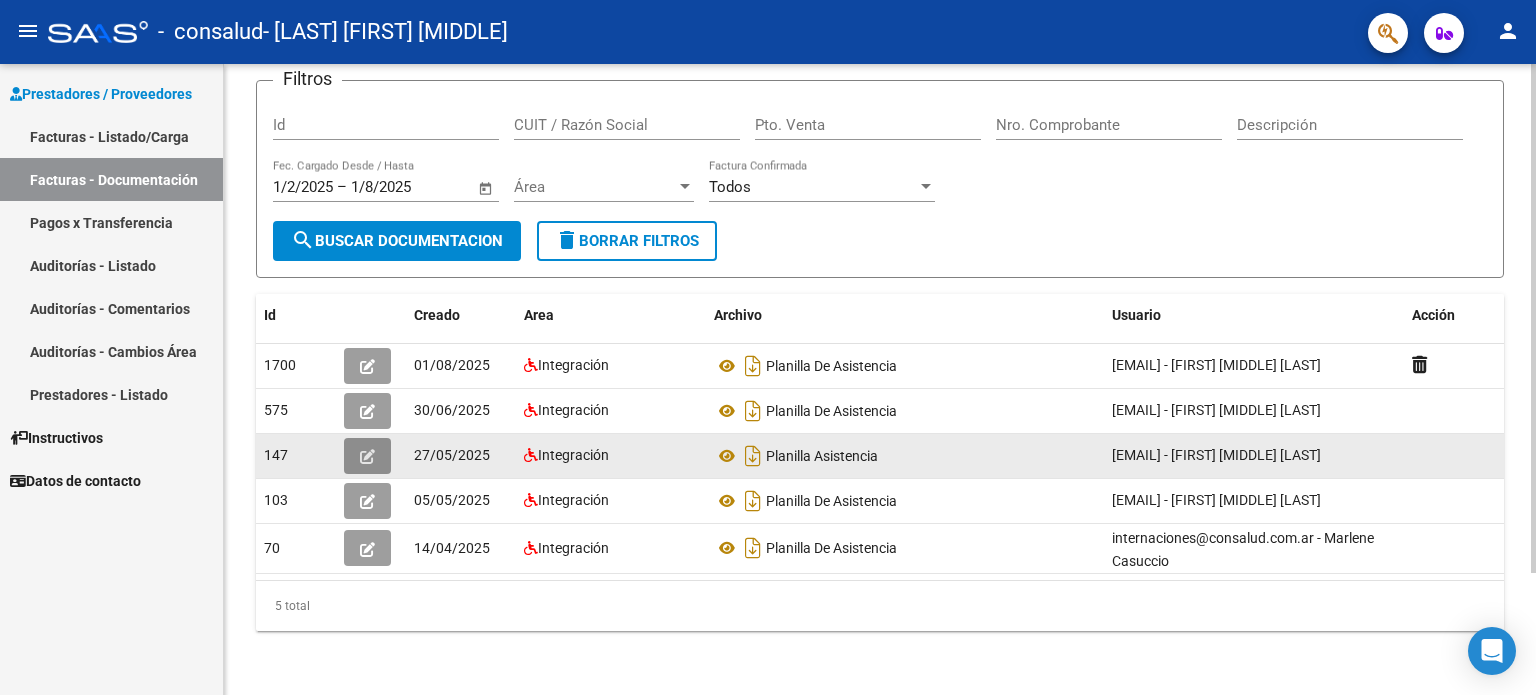 click 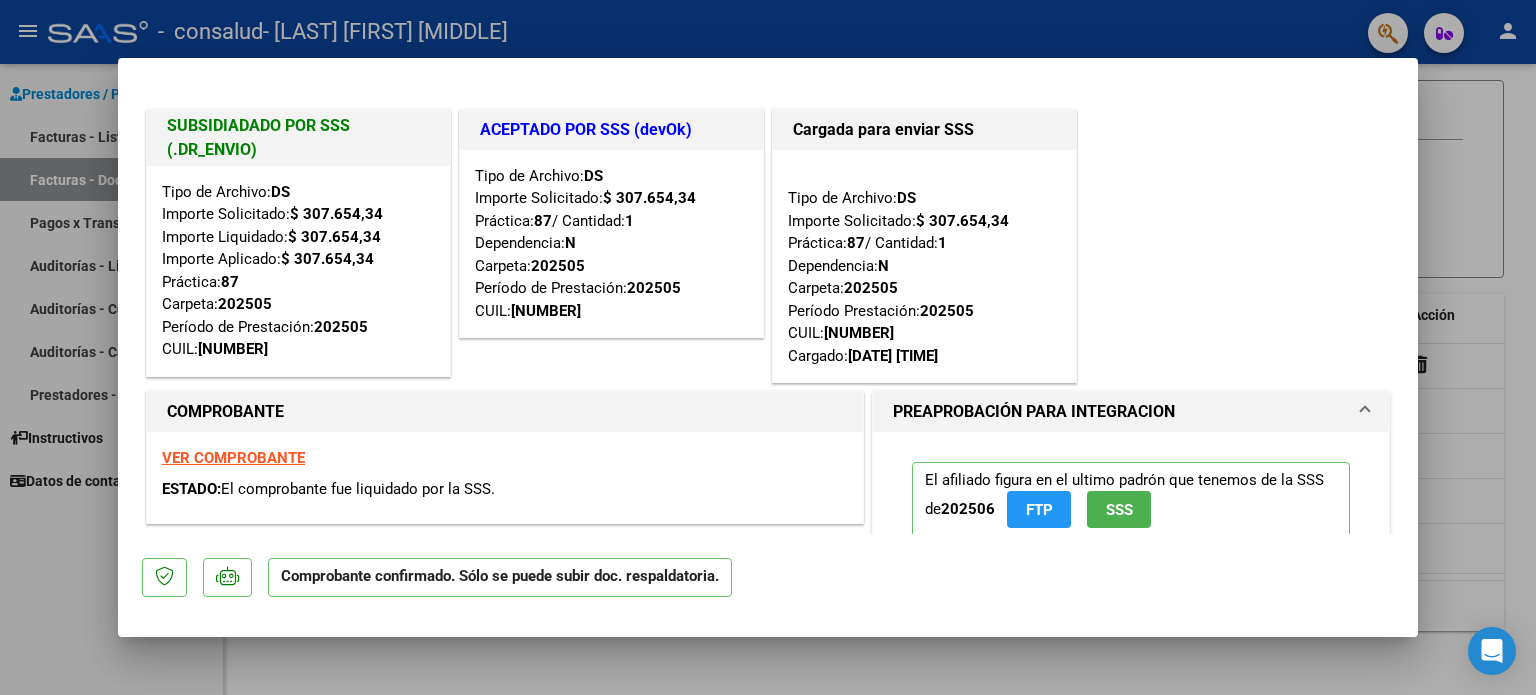 click at bounding box center [768, 347] 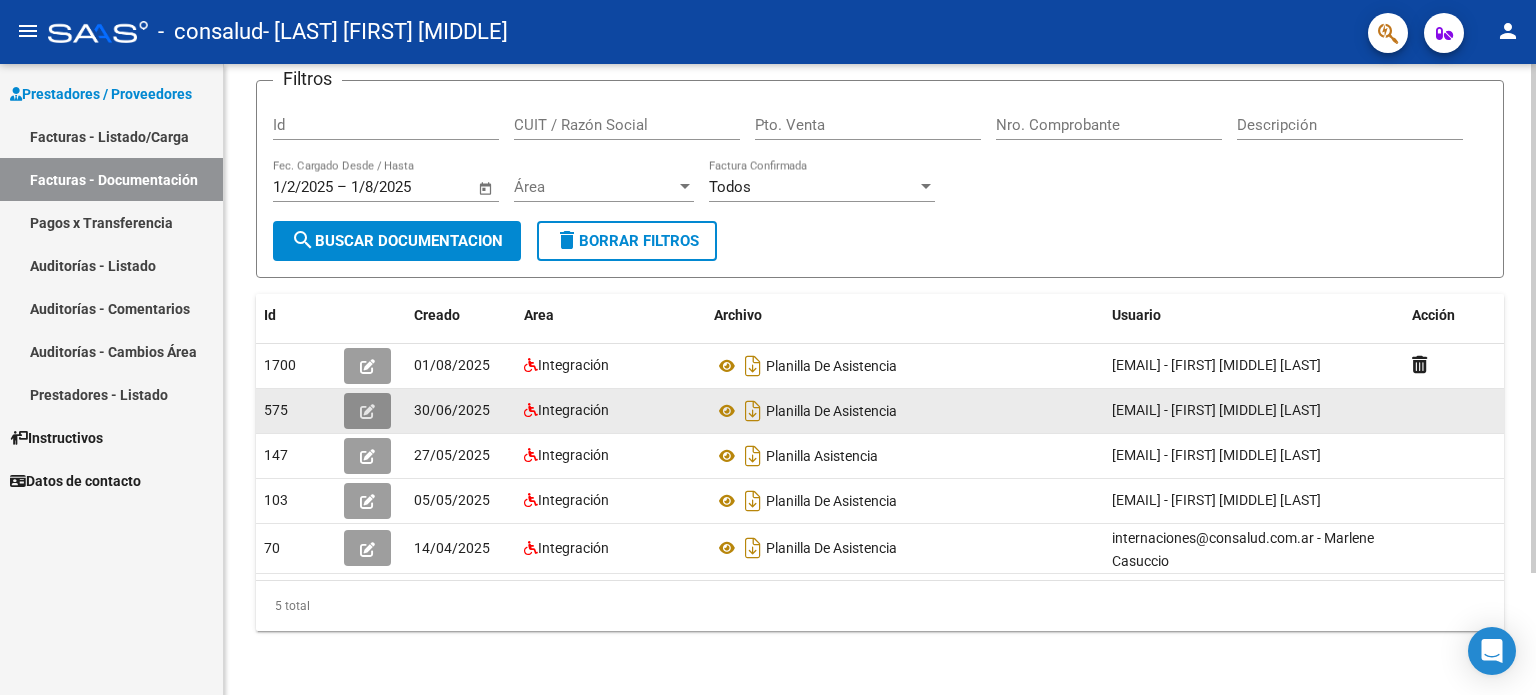 click 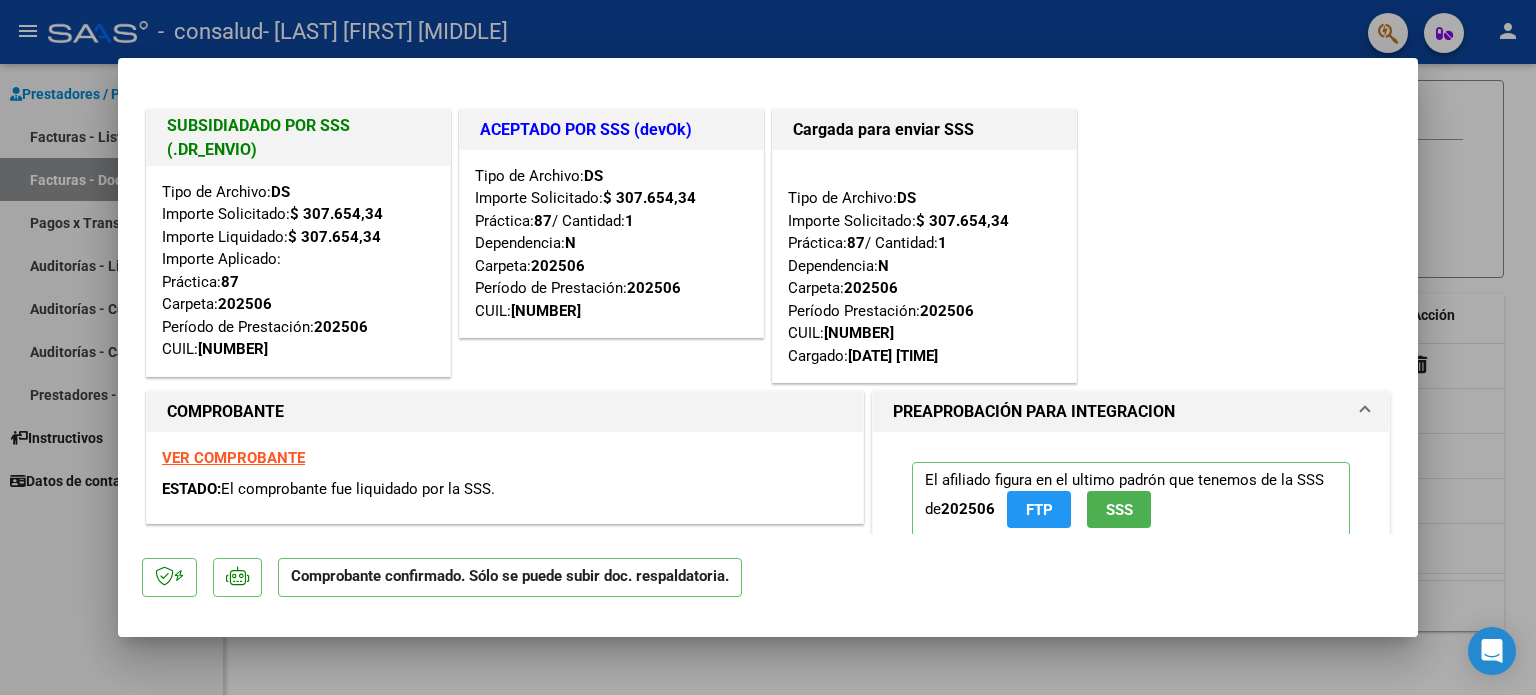 click at bounding box center [768, 347] 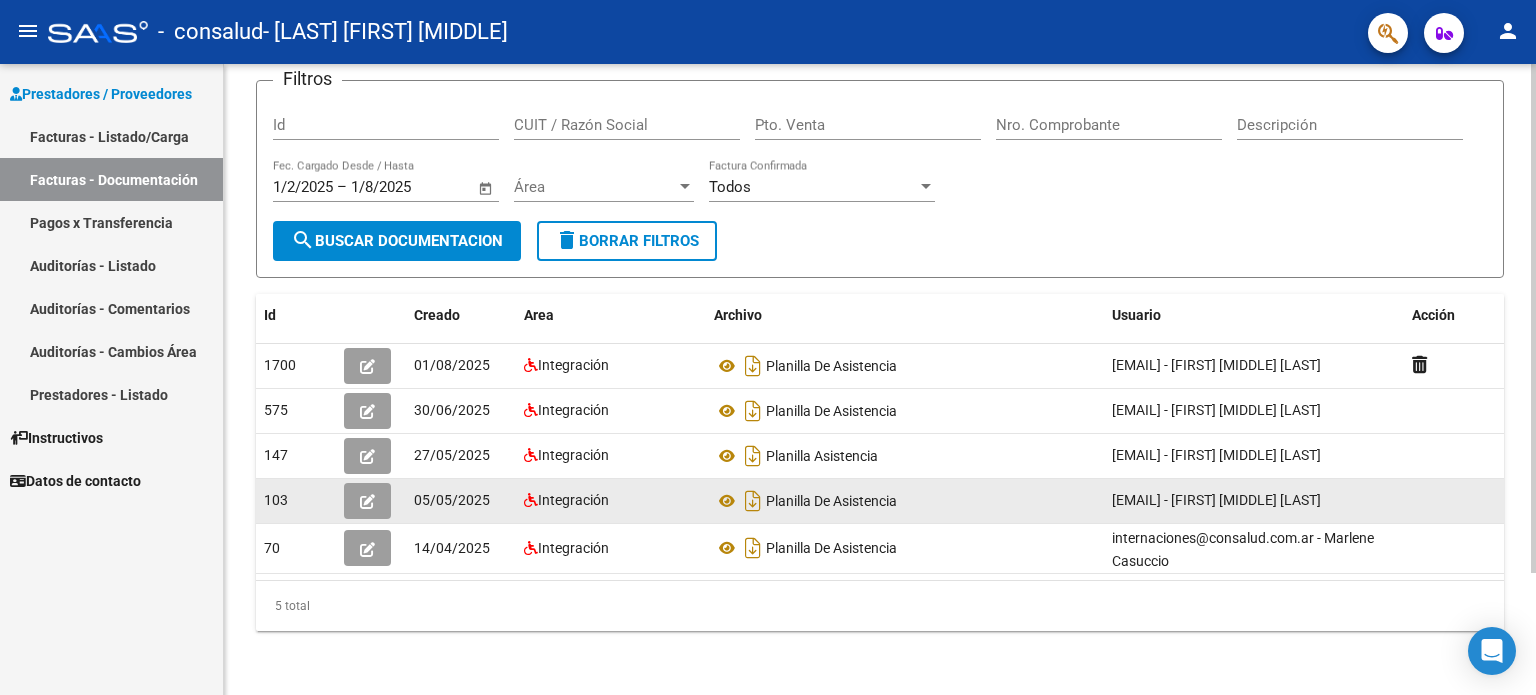 click 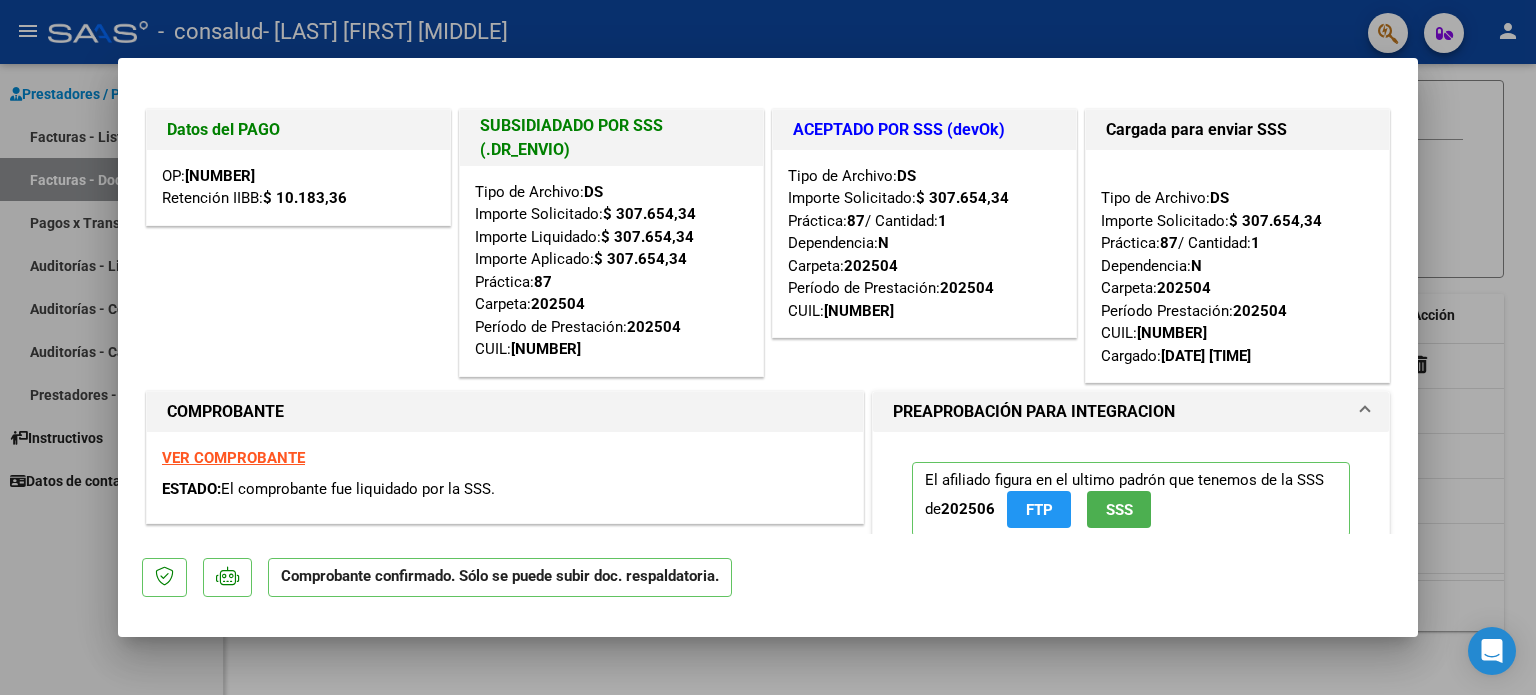 click at bounding box center (768, 347) 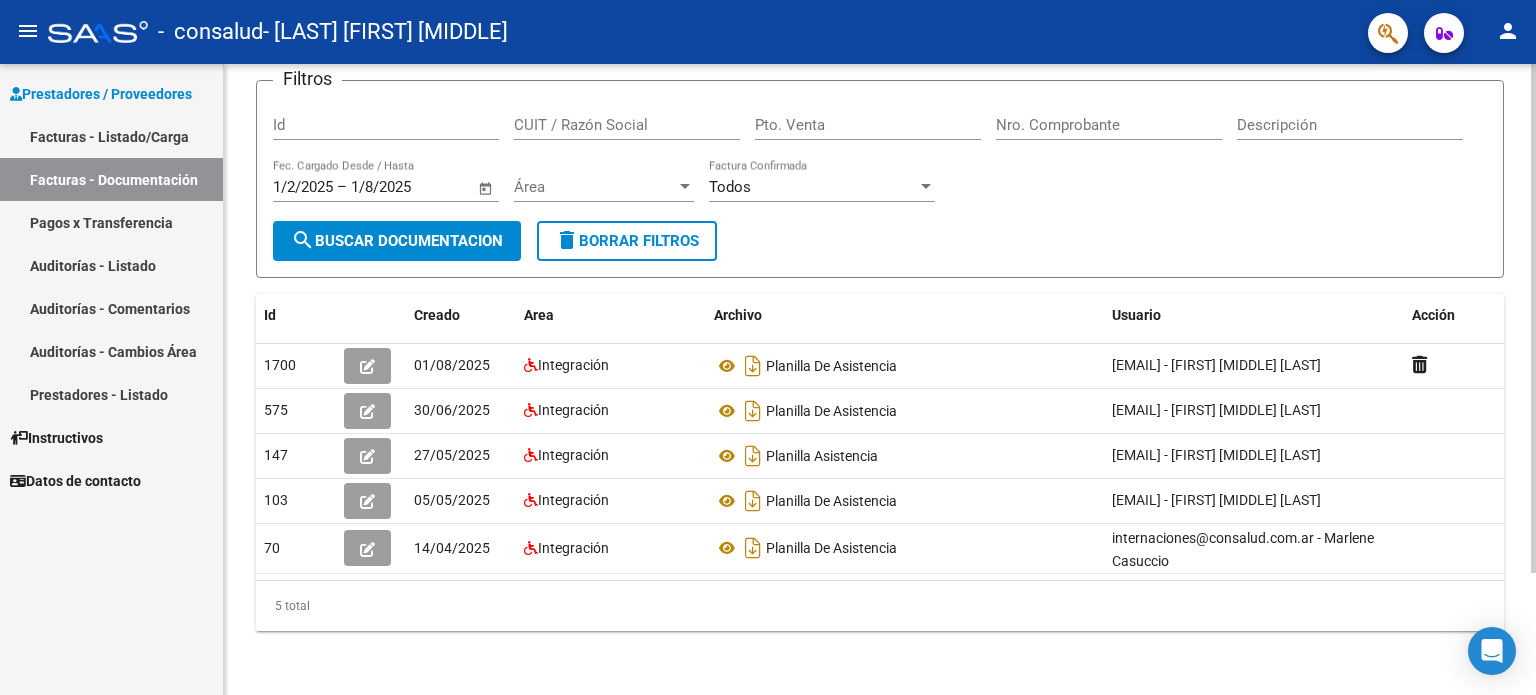 scroll, scrollTop: 0, scrollLeft: 0, axis: both 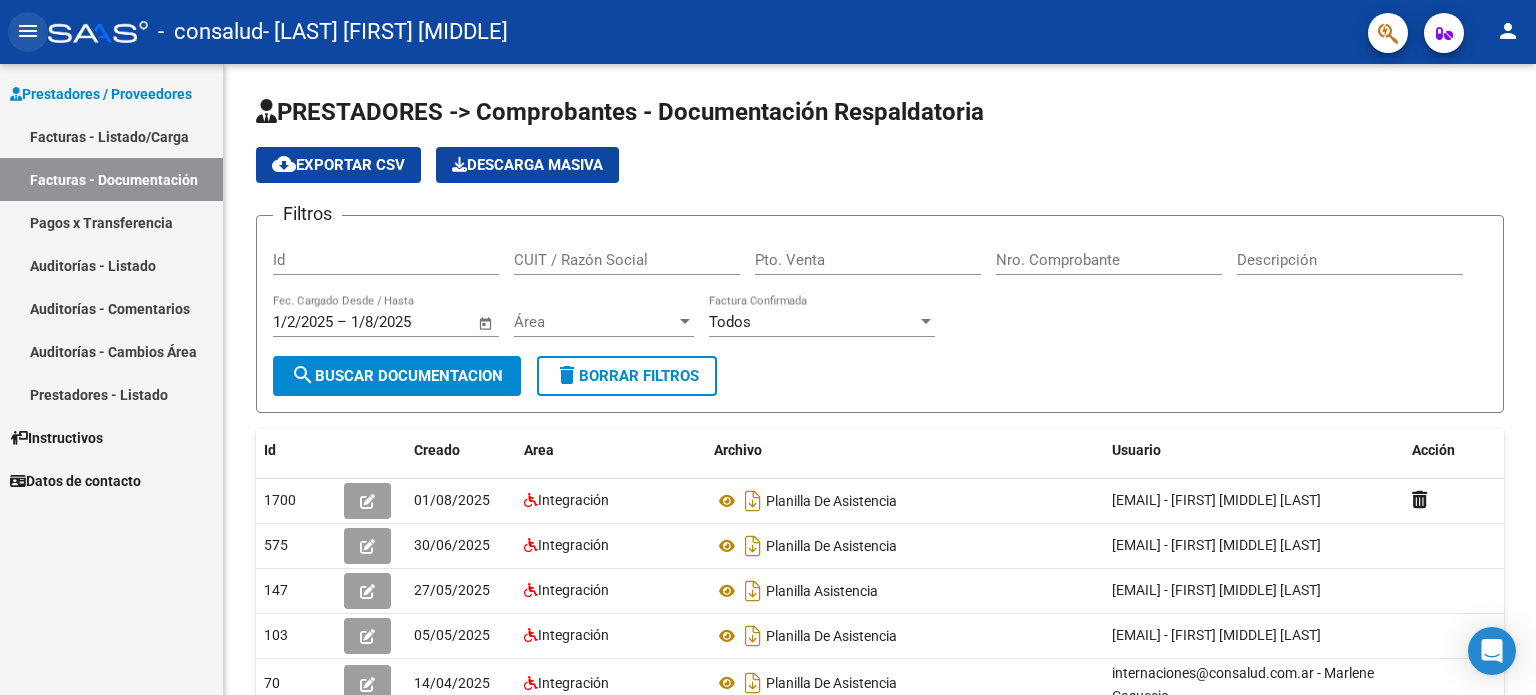 click on "menu" 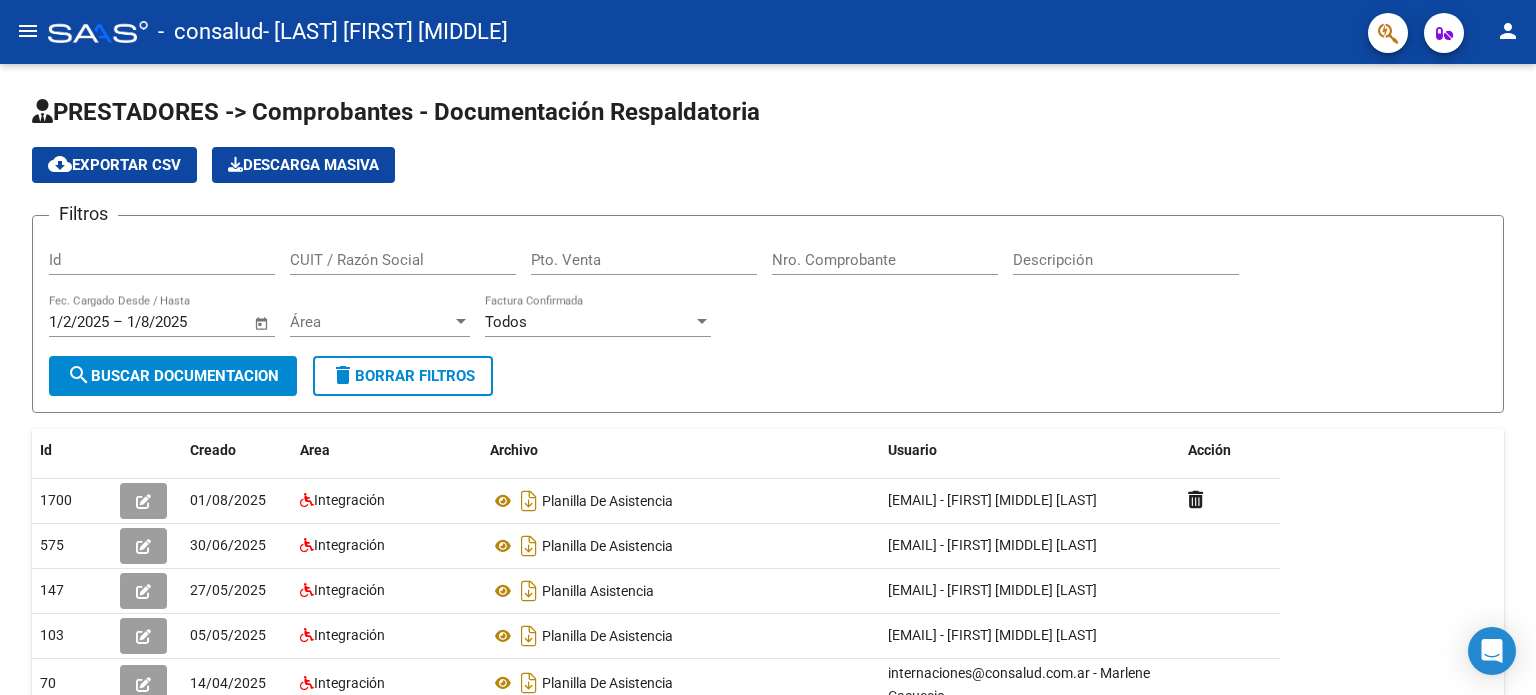 click on "person" 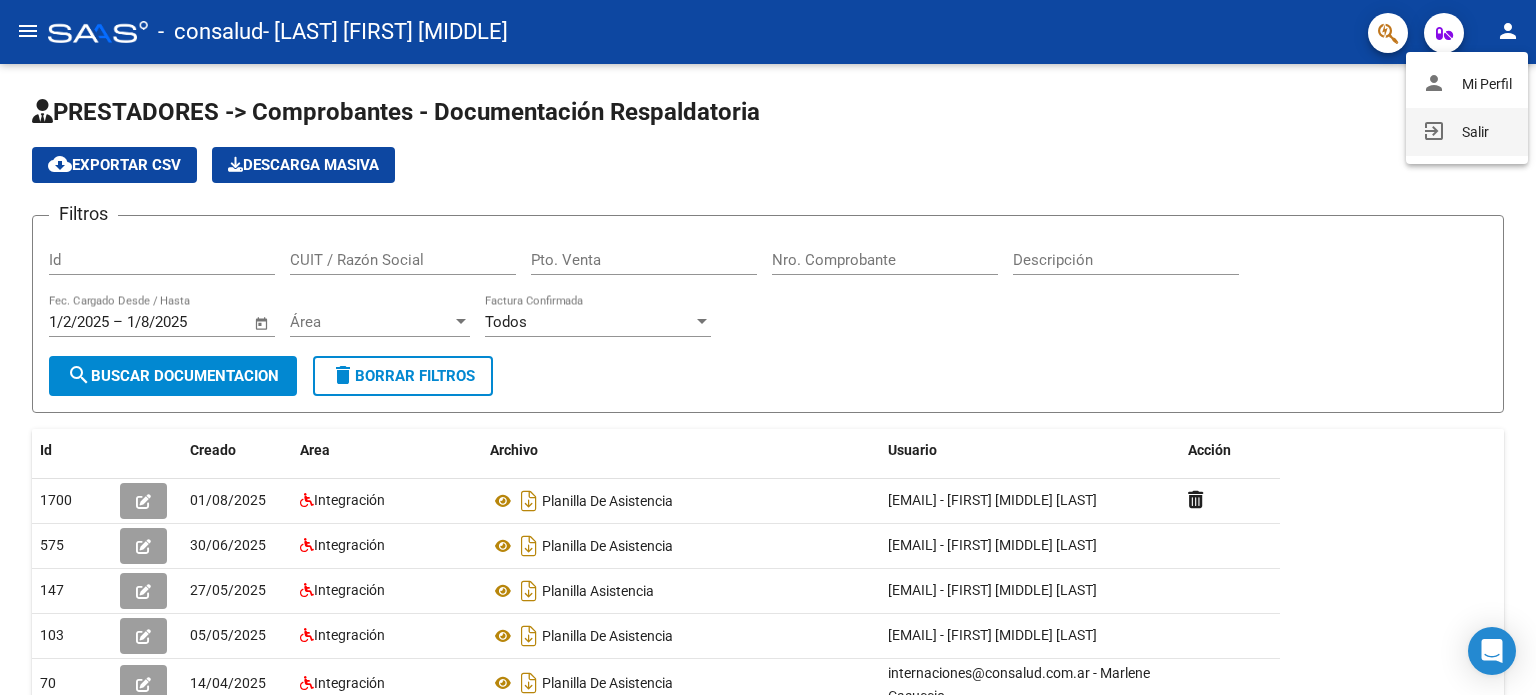 click on "exit_to_app  Salir" at bounding box center [1467, 132] 